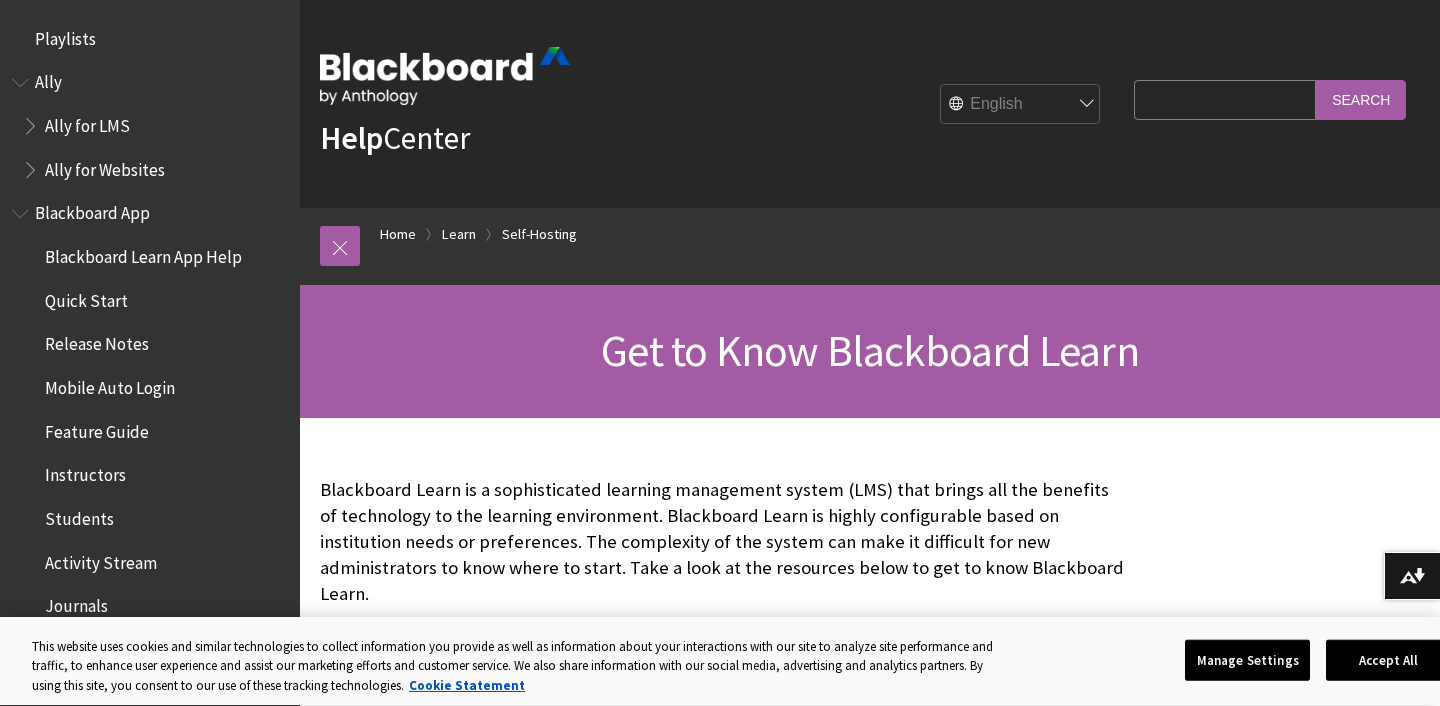 scroll, scrollTop: 457, scrollLeft: 0, axis: vertical 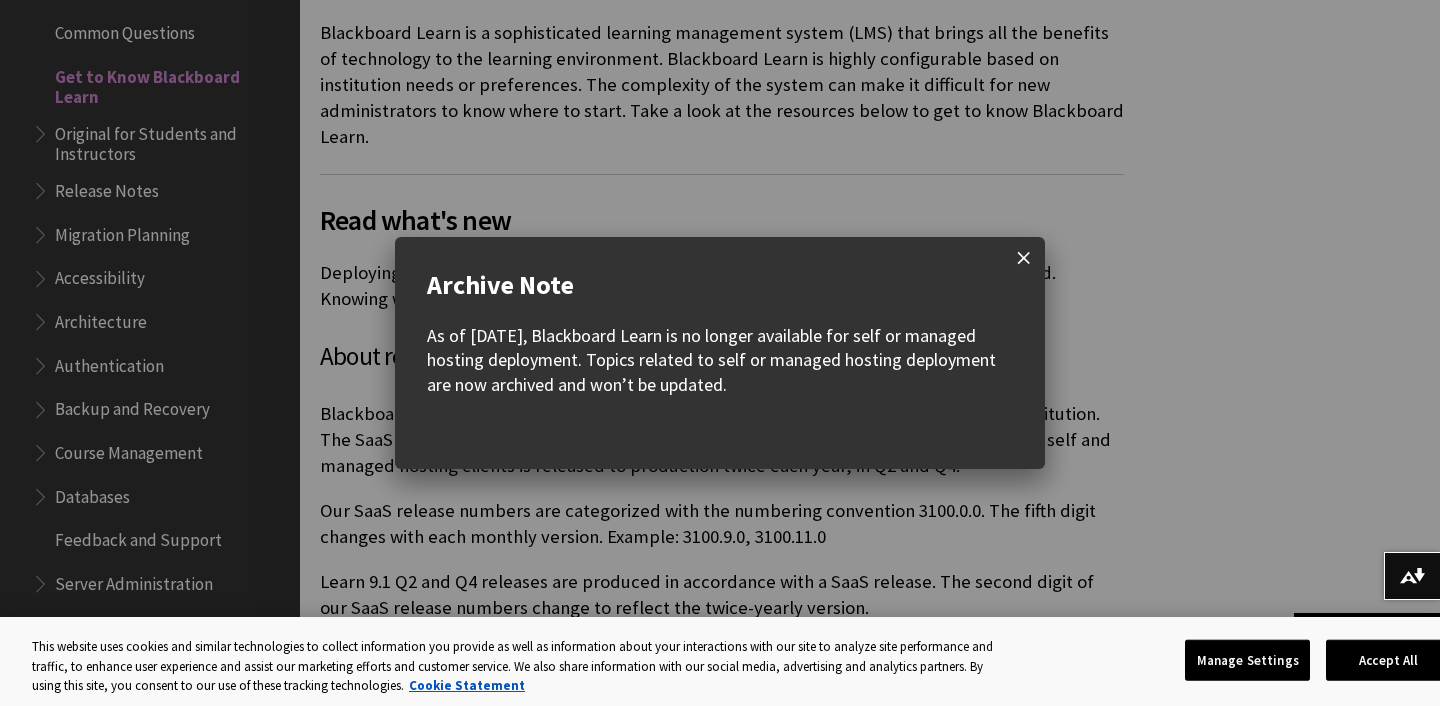 click at bounding box center (1024, 258) 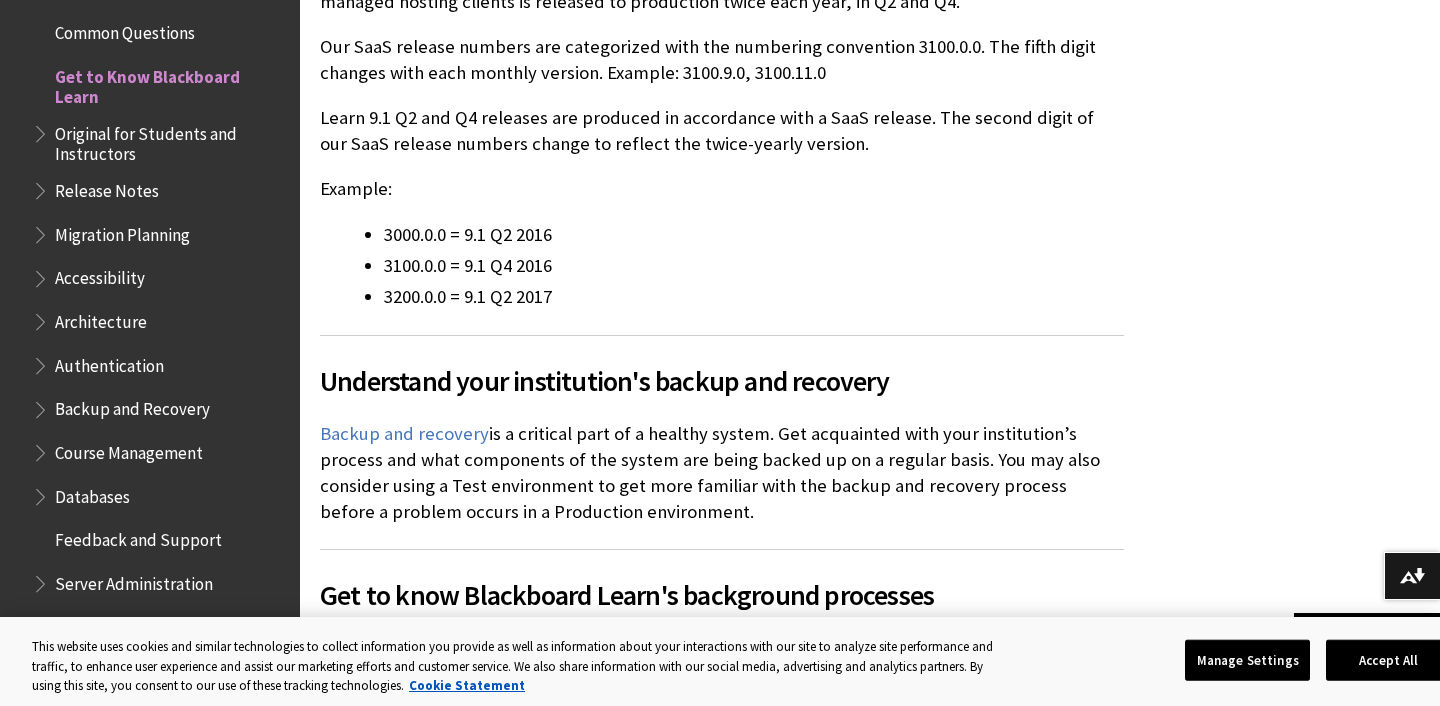 scroll, scrollTop: 458, scrollLeft: 0, axis: vertical 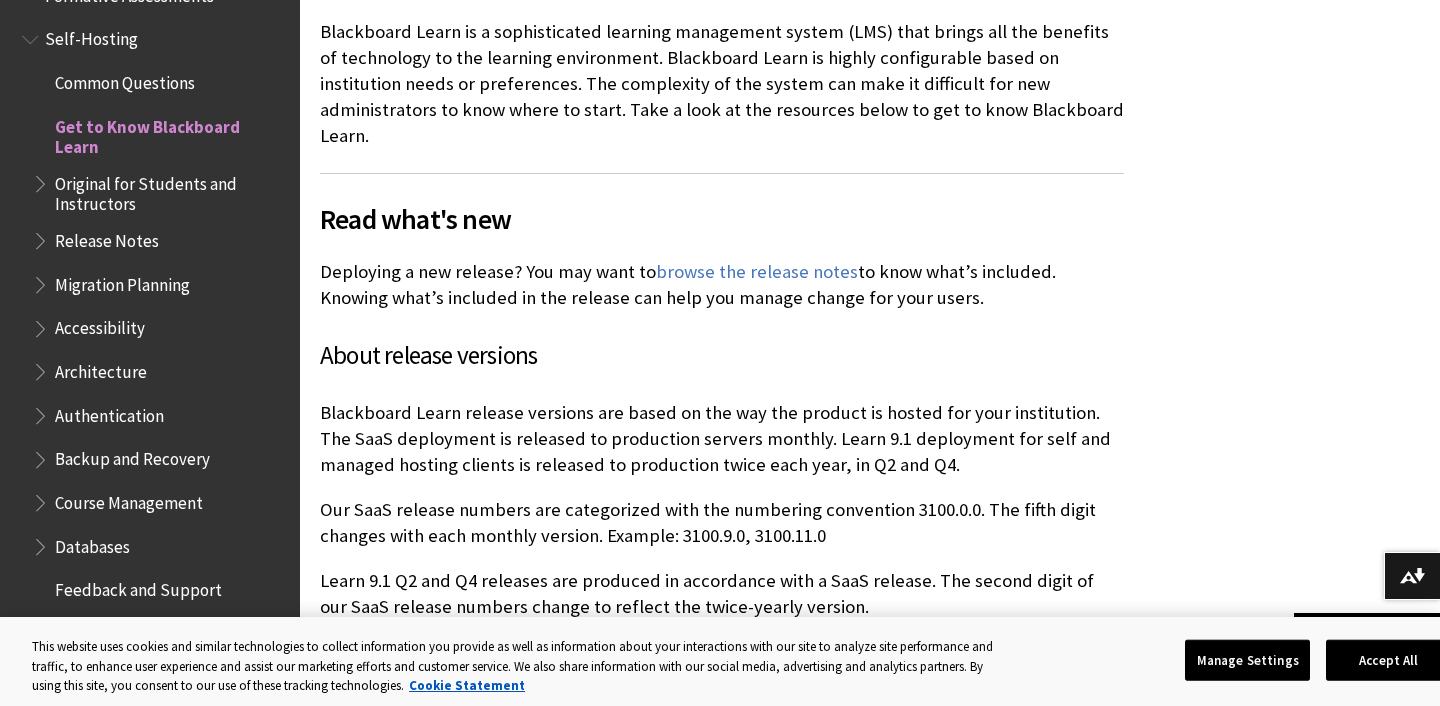 click at bounding box center [42, 498] 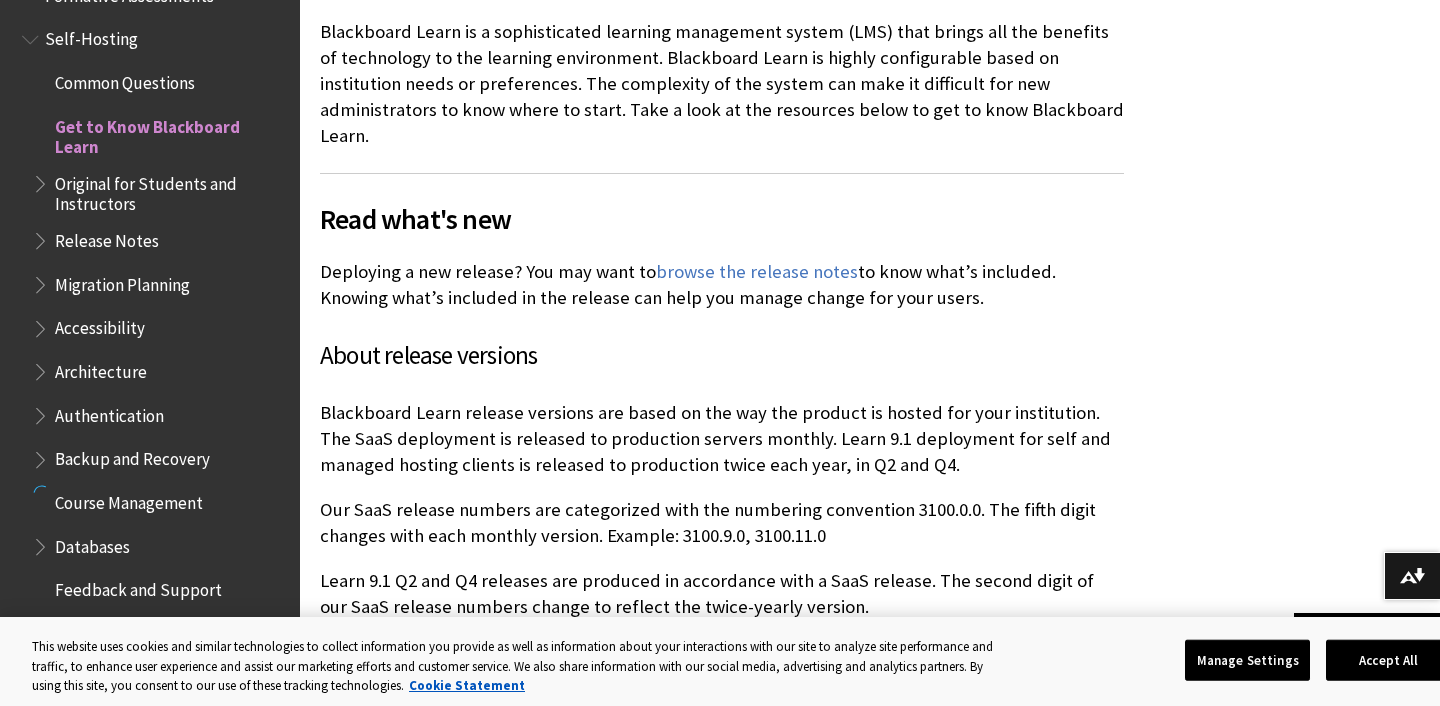 click at bounding box center (42, 498) 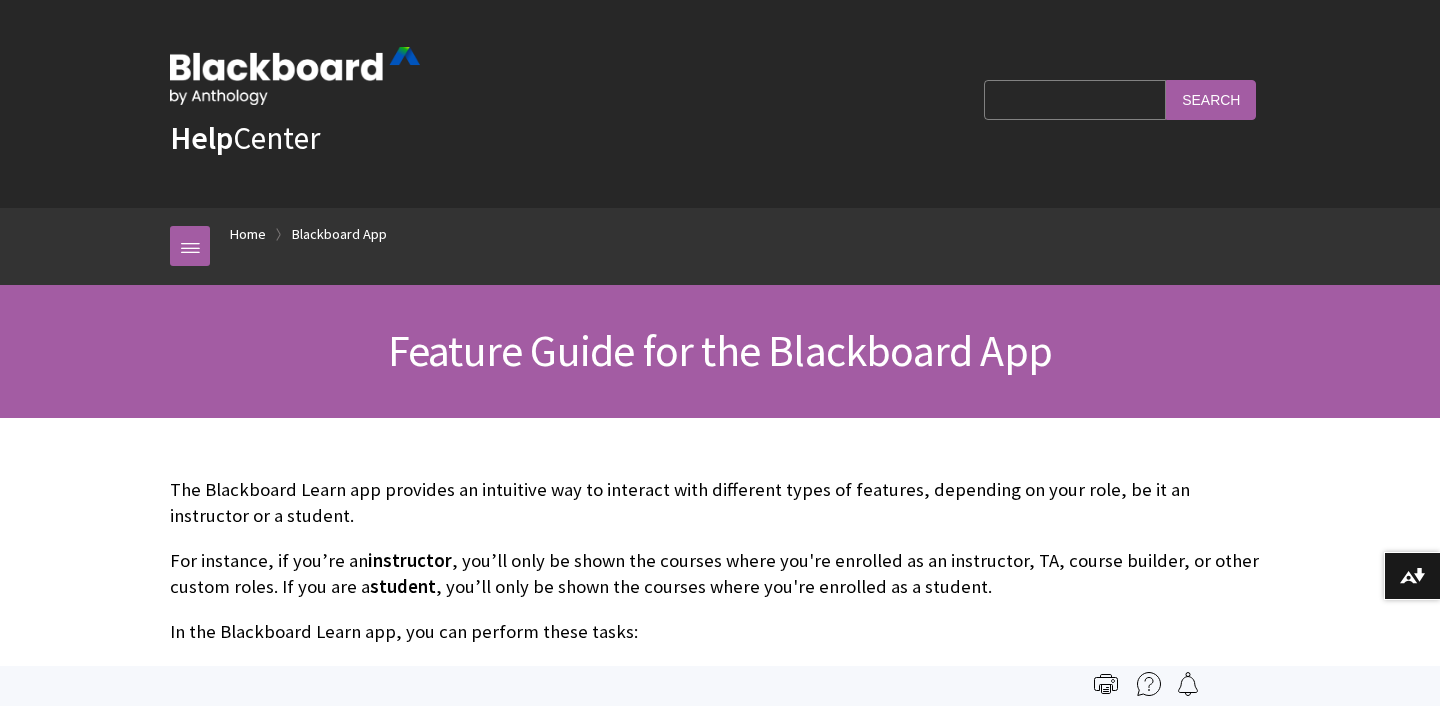 scroll, scrollTop: 0, scrollLeft: 0, axis: both 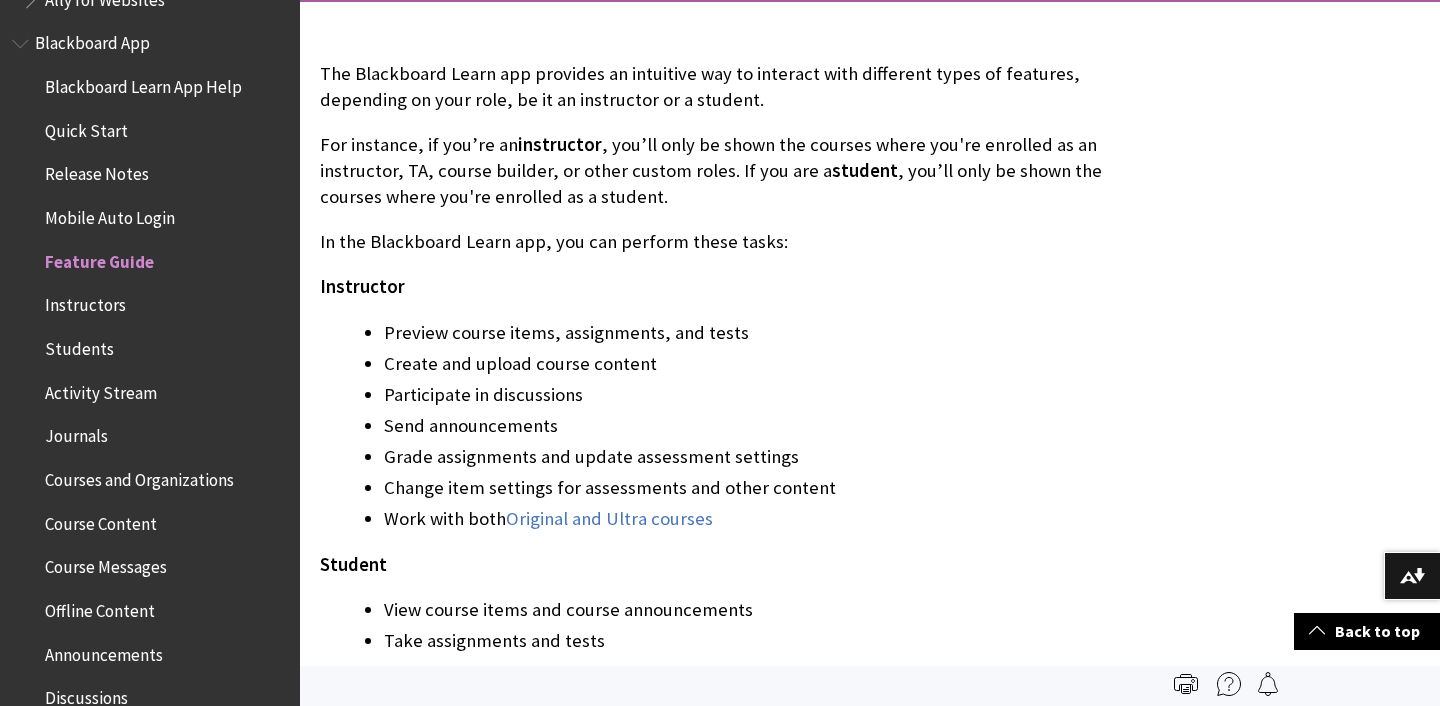 click on "Instructors" at bounding box center (155, 306) 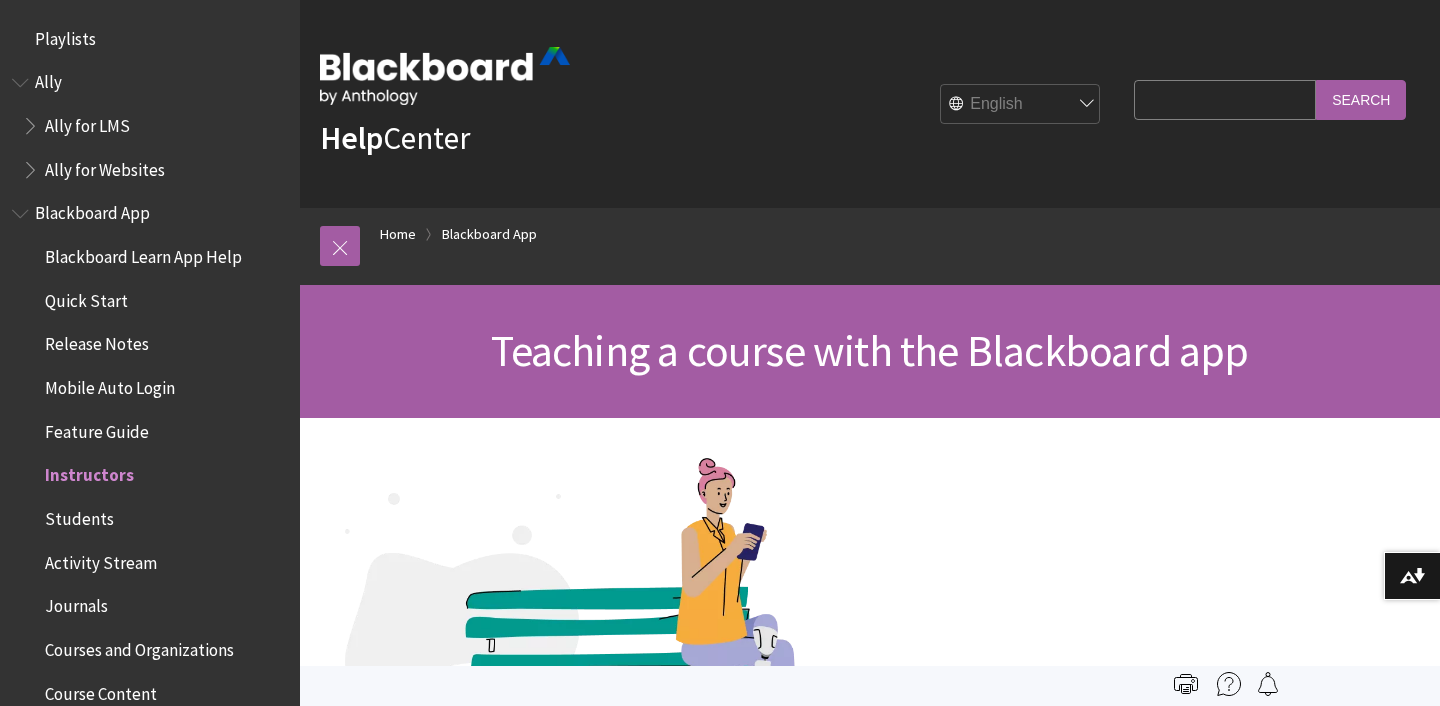 scroll, scrollTop: 0, scrollLeft: 0, axis: both 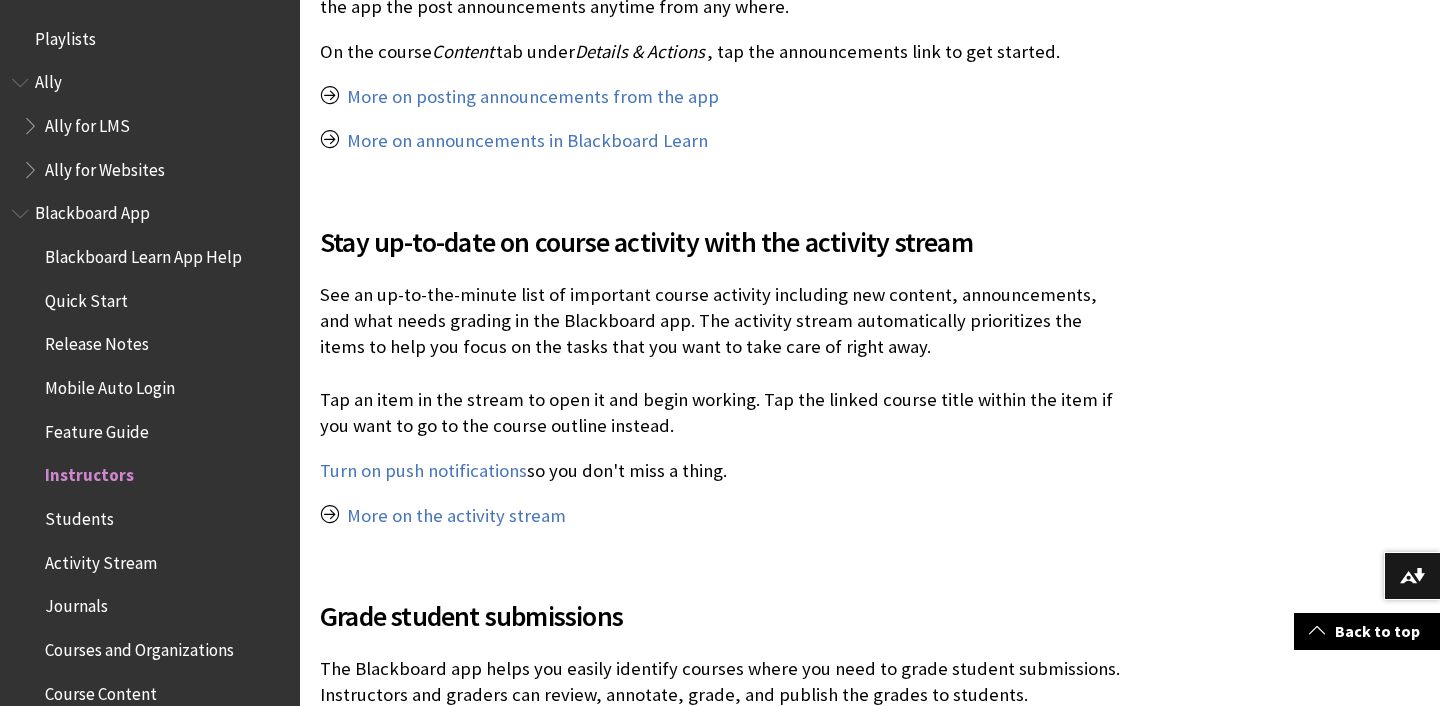 click on "Playlists" at bounding box center [150, 39] 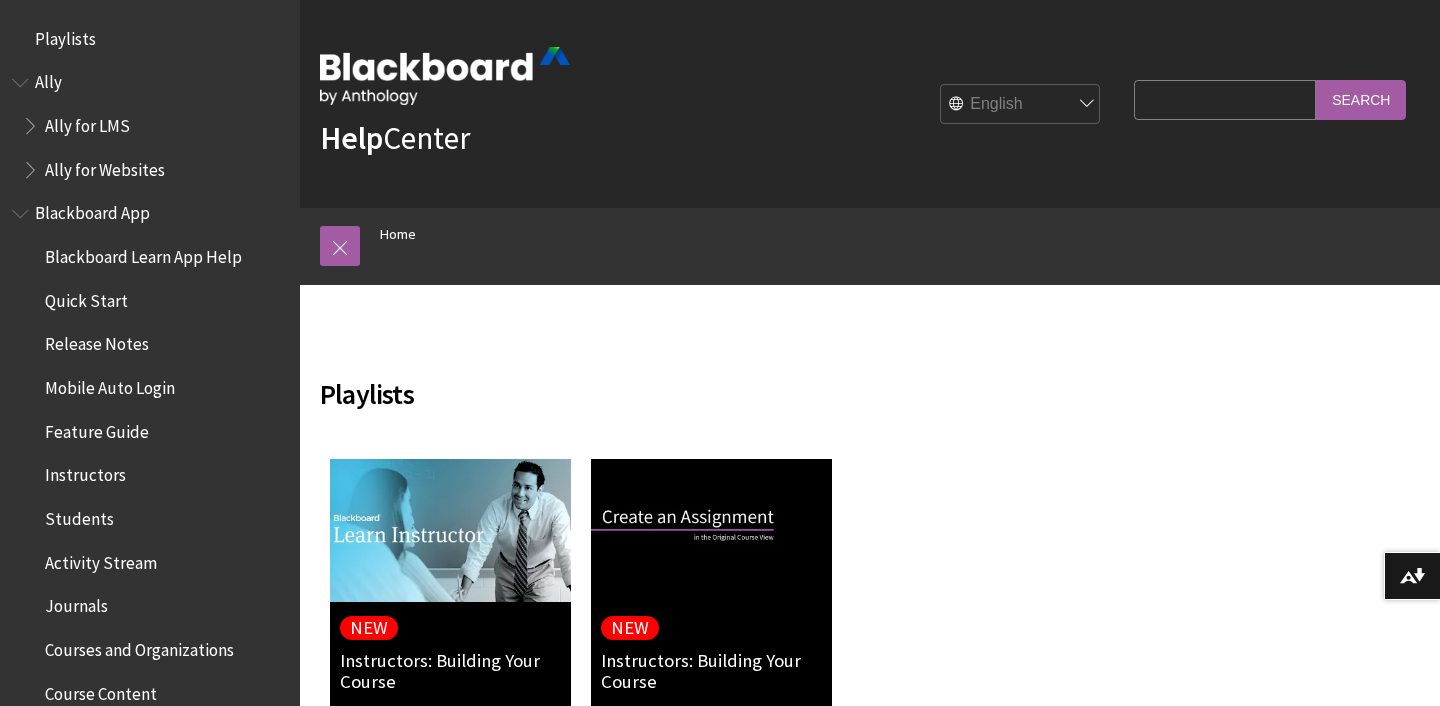 scroll, scrollTop: 0, scrollLeft: 0, axis: both 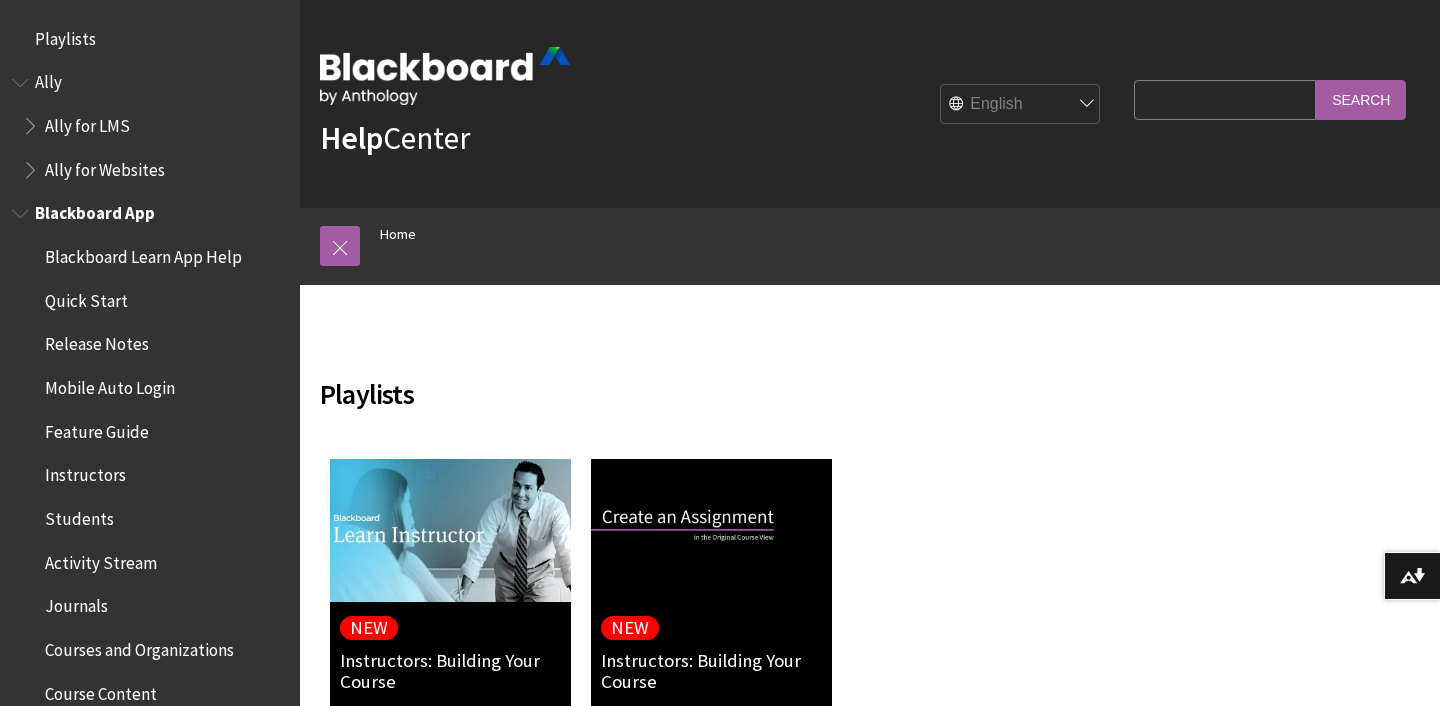 click at bounding box center [22, 209] 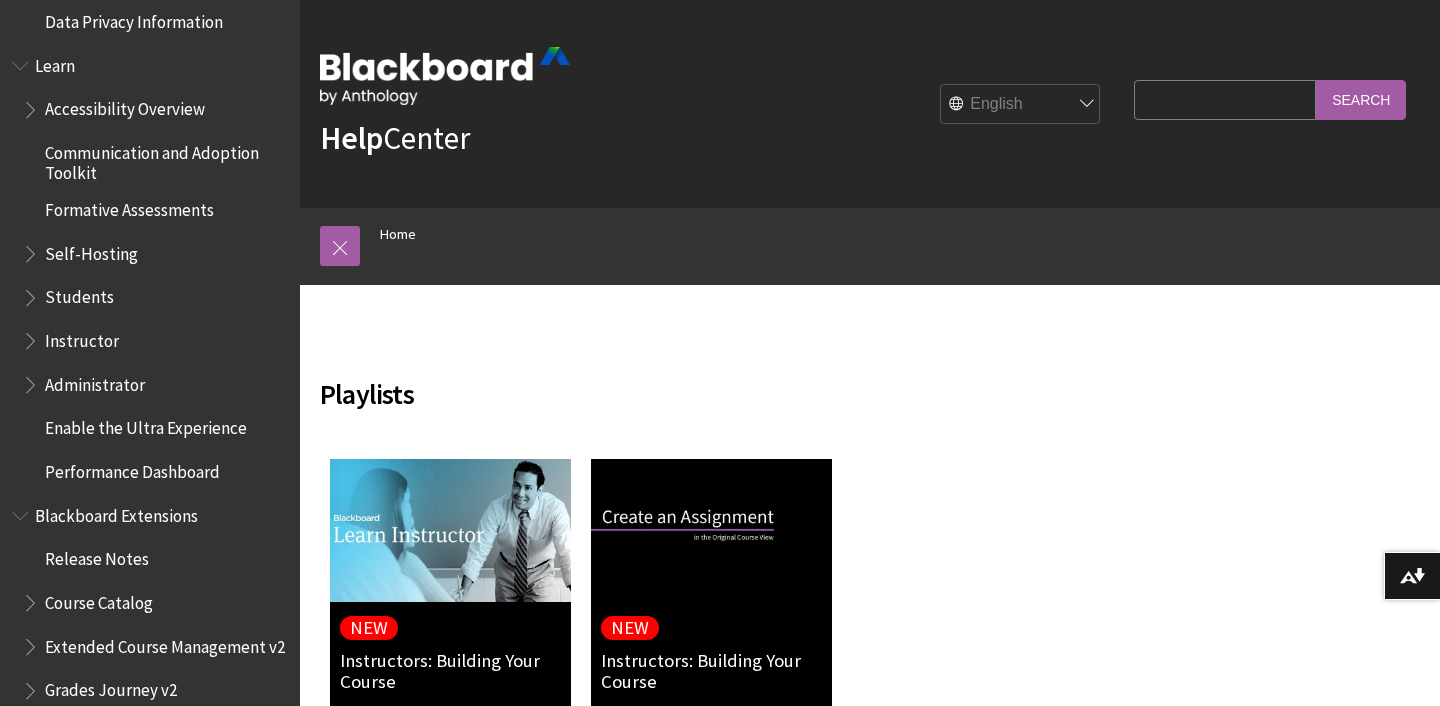 scroll, scrollTop: 630, scrollLeft: 0, axis: vertical 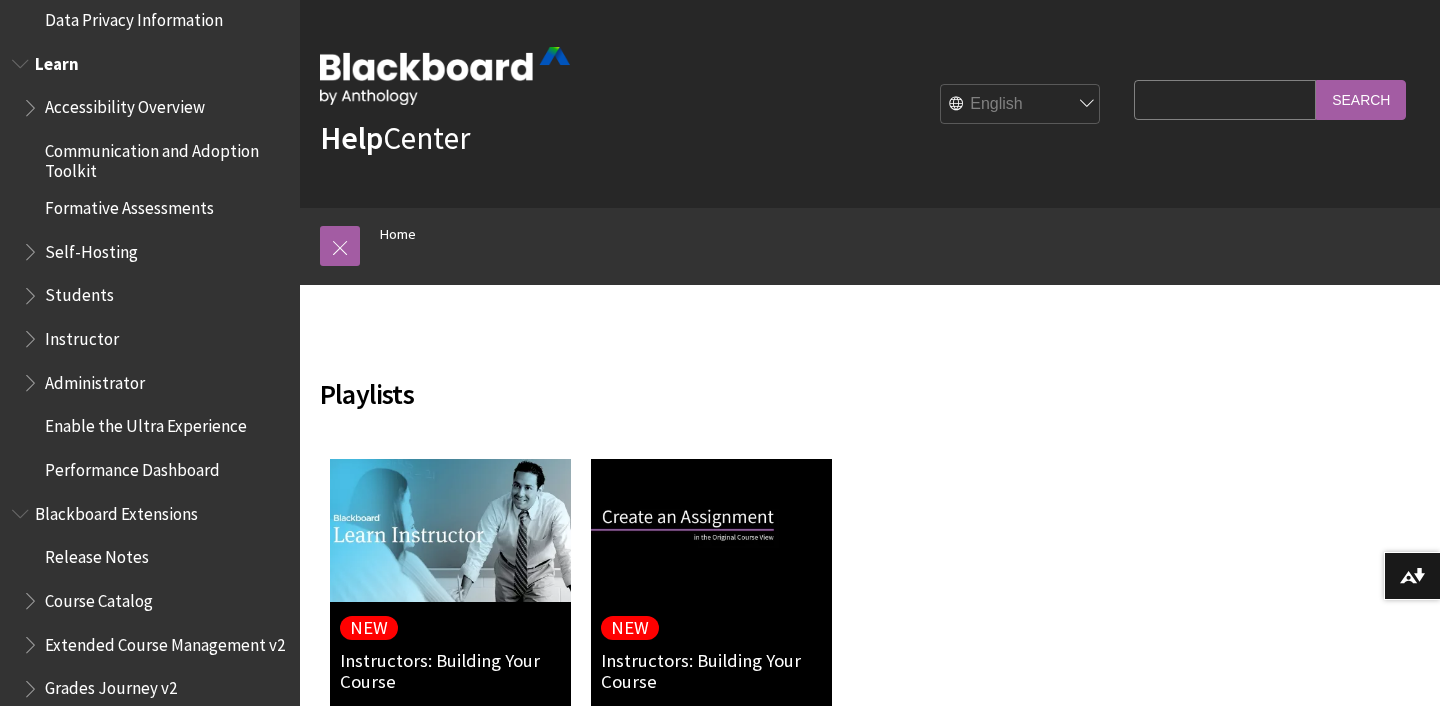 click on "Instructor" at bounding box center [82, 335] 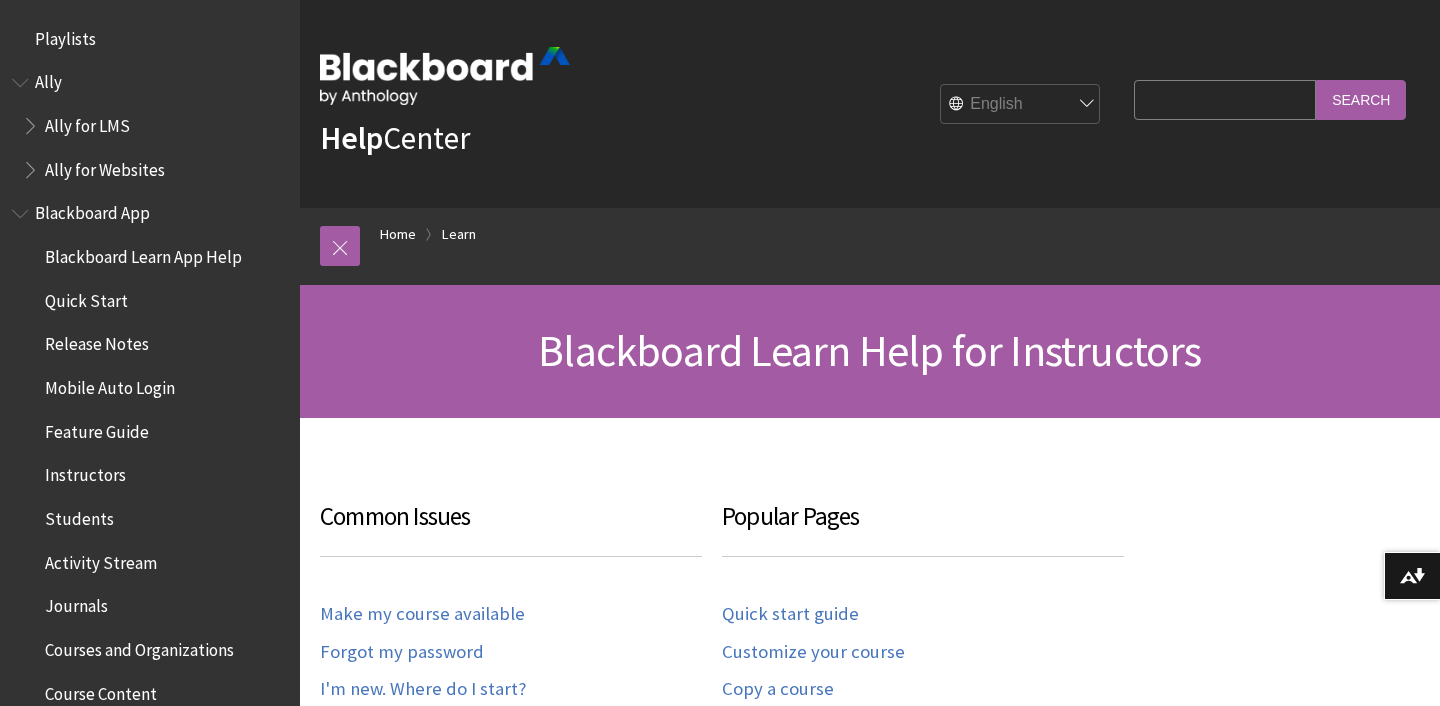 scroll, scrollTop: 0, scrollLeft: 0, axis: both 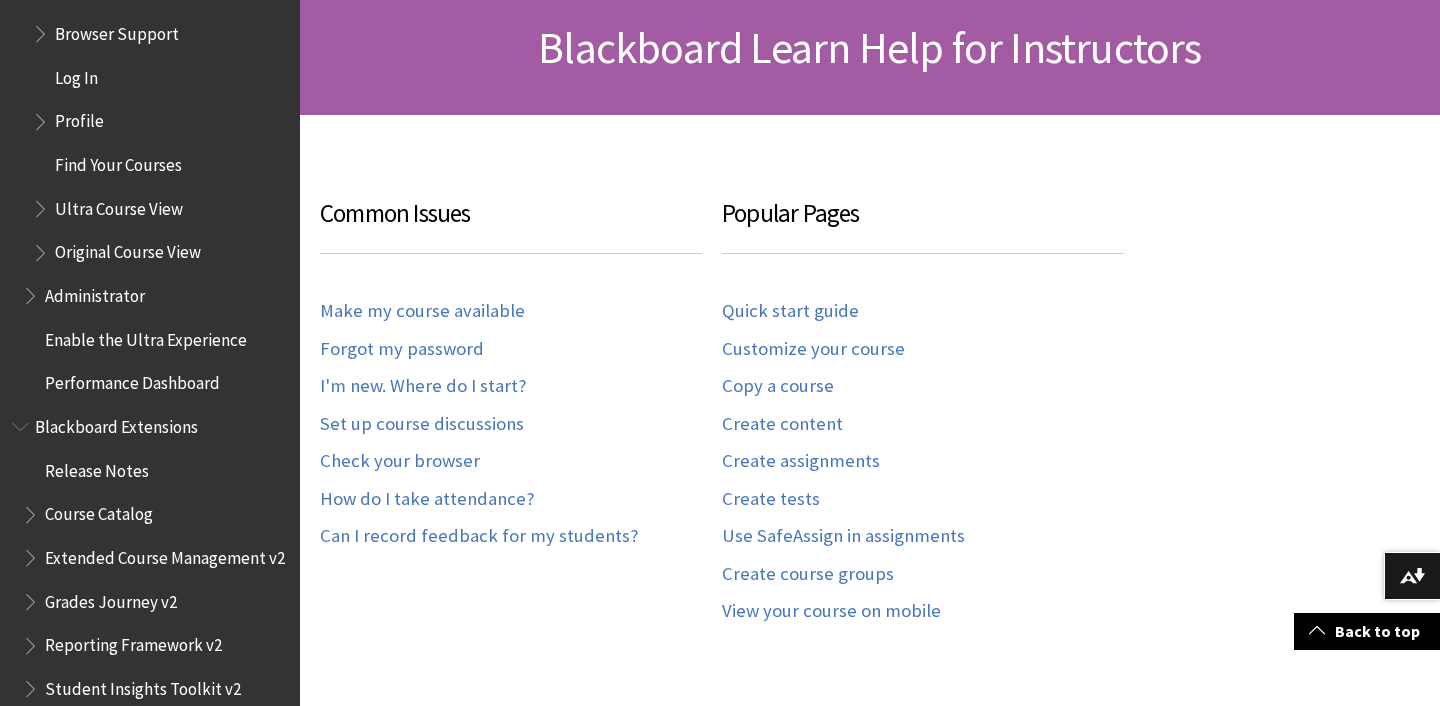 click on "Common Issues
Make my course available
Forgot my password
I'm new. Where do I start?
Set up course discussions
Check your browser
How do I take attendance?
Can I record feedback for my students?
Popular Pages
Quick start guide
Customize your course
Copy a course
Create content
Create assignments
Create tests
Use SafeAssign in assignments
Create course groups" at bounding box center [722, 1215] 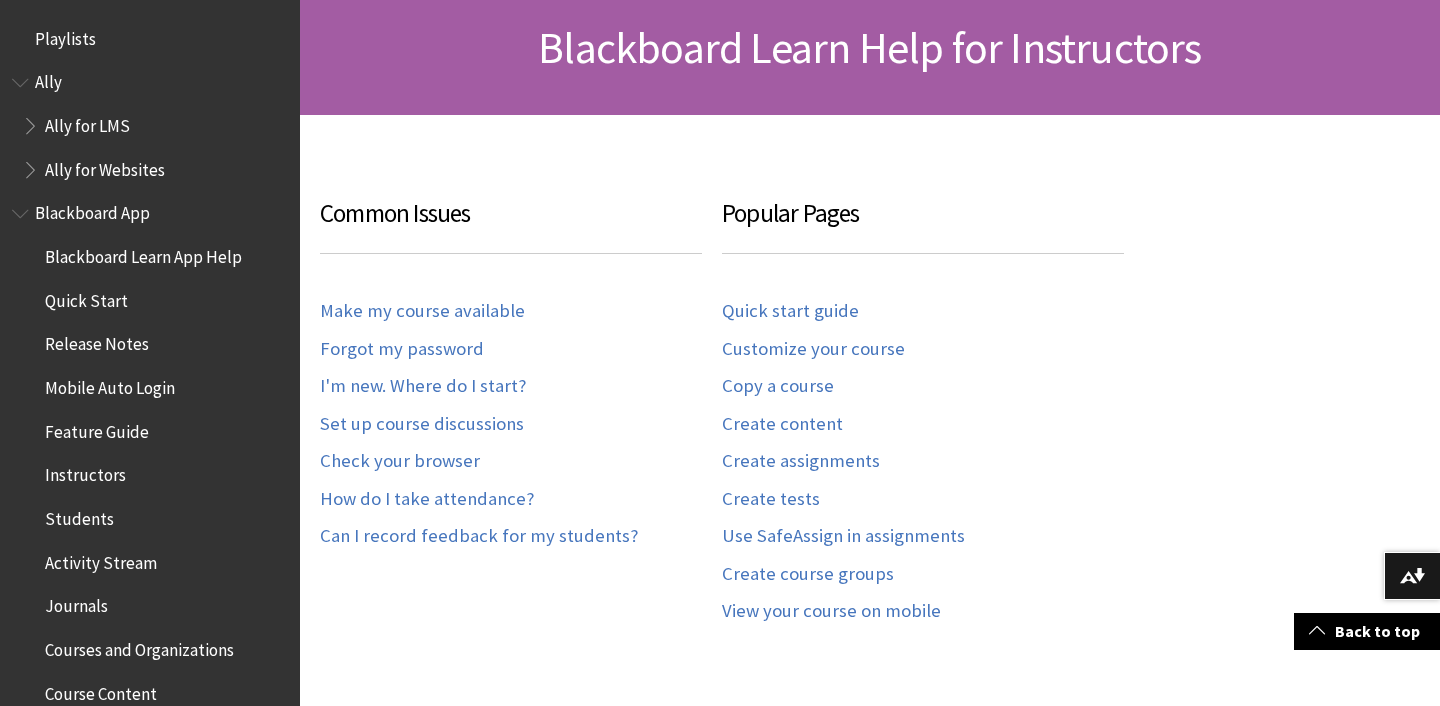 scroll, scrollTop: 0, scrollLeft: 0, axis: both 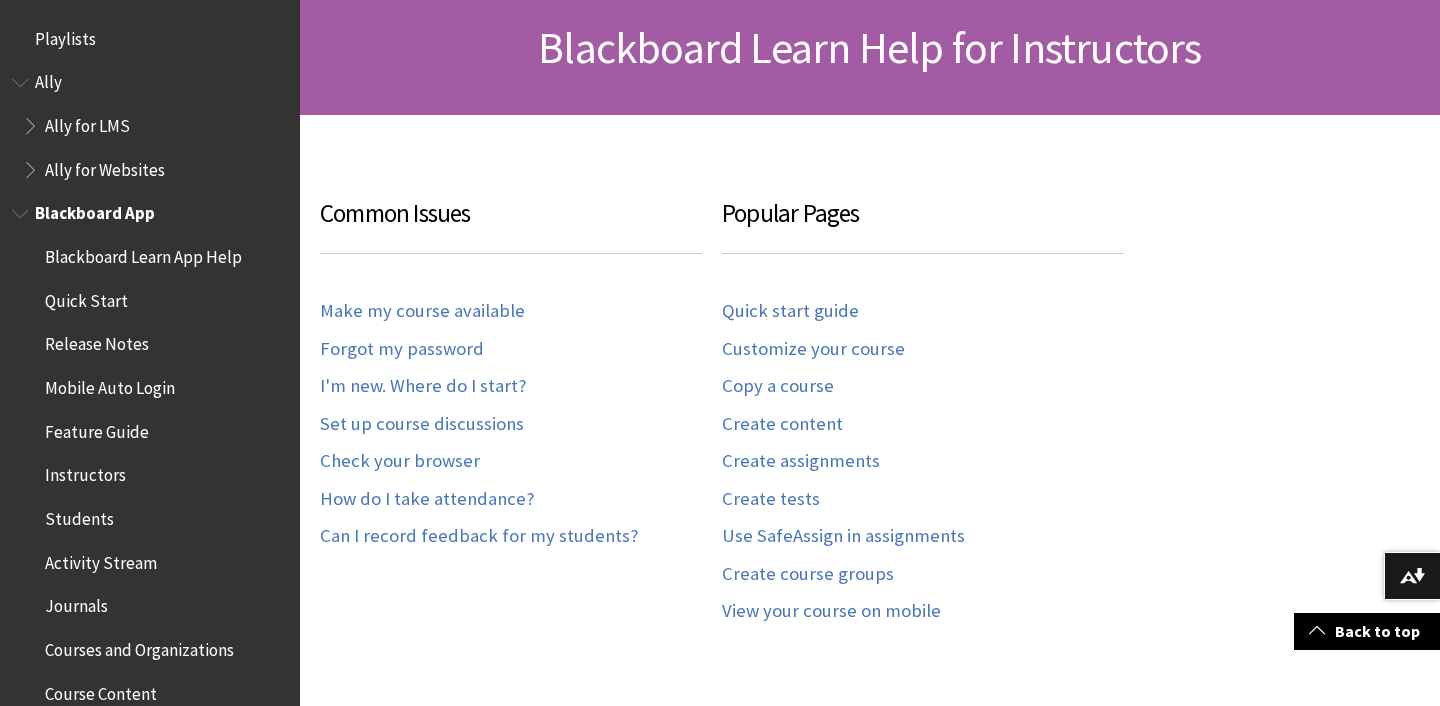 click at bounding box center [22, 209] 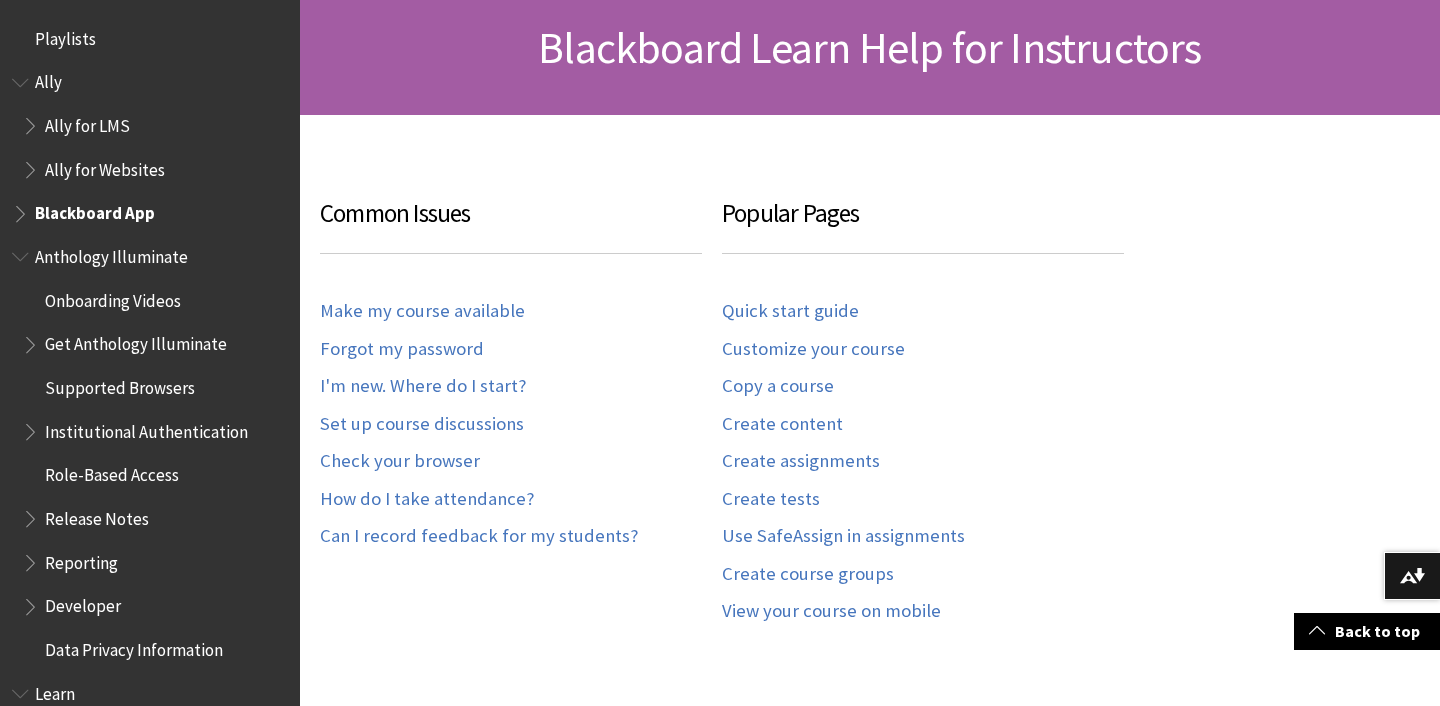 click on "Ally Ally for LMS Ally for Websites" at bounding box center [150, 126] 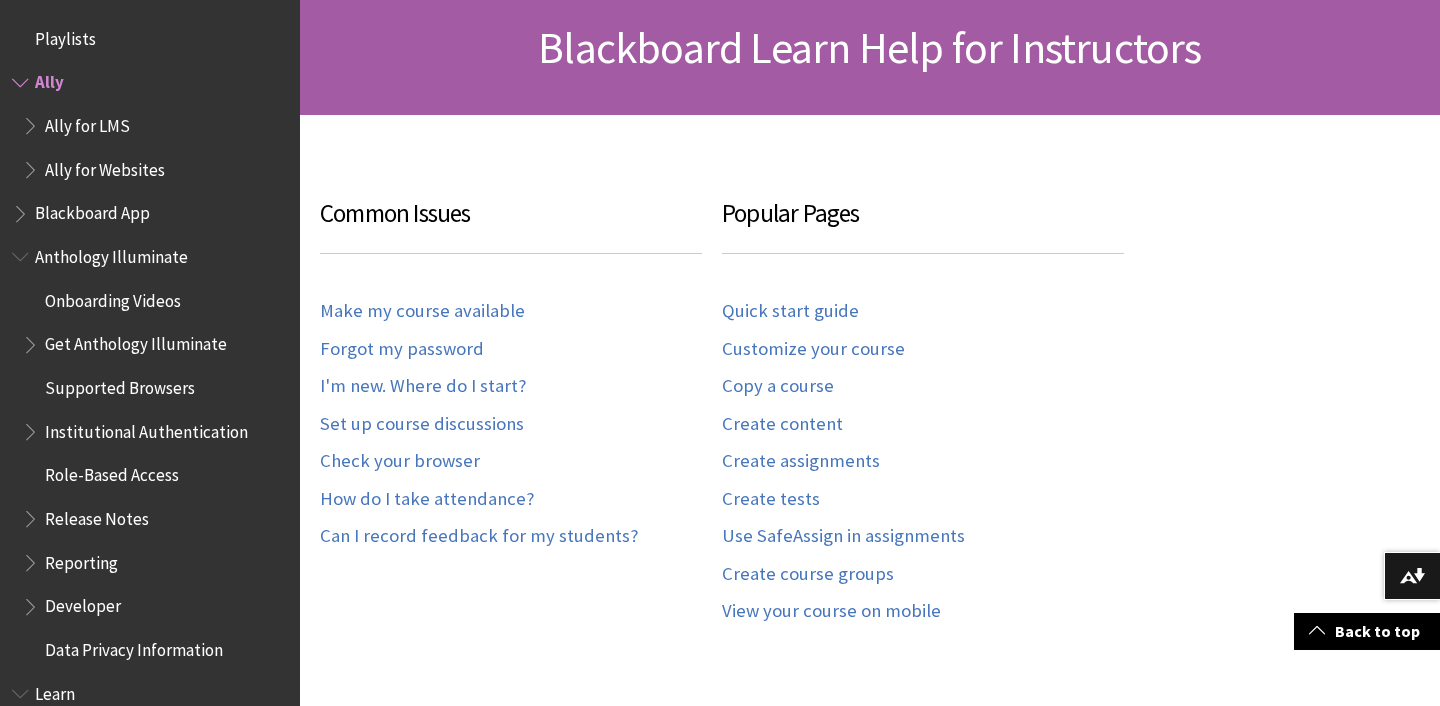click at bounding box center (22, 78) 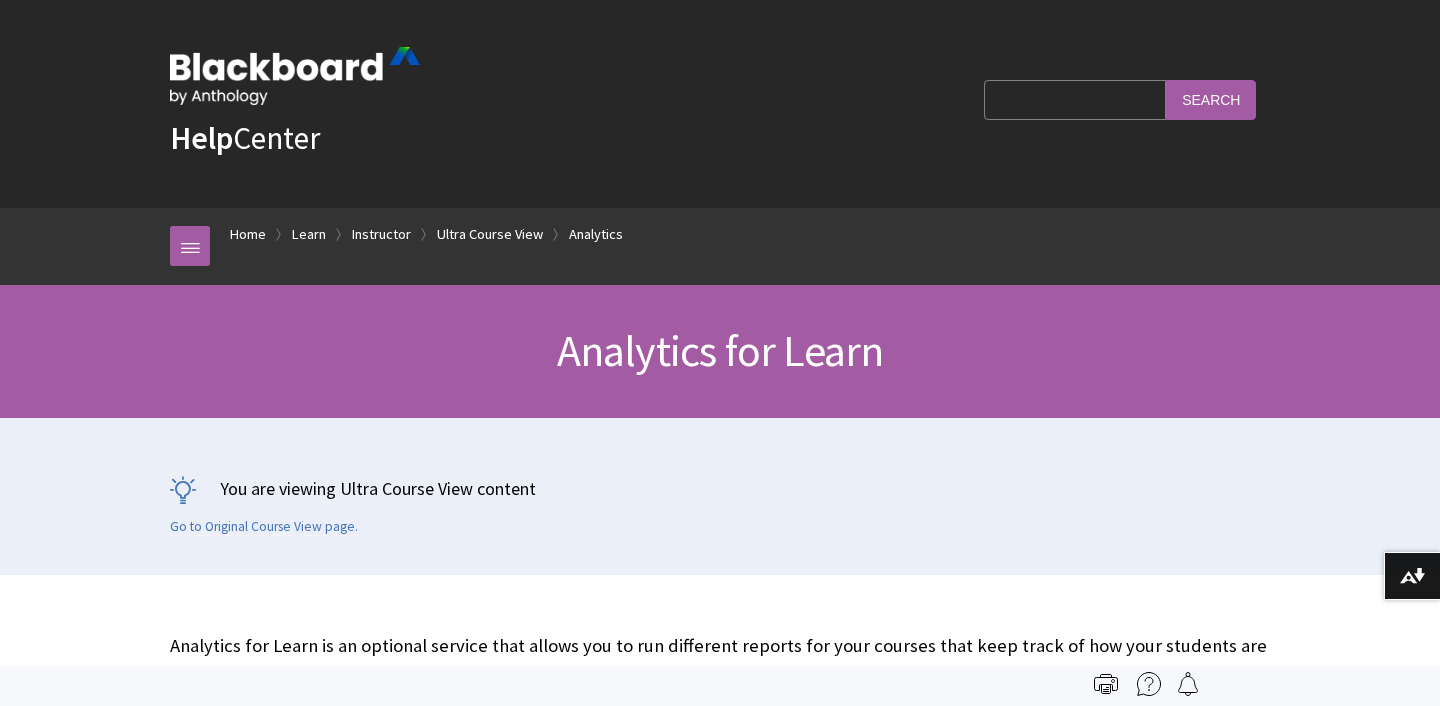 scroll, scrollTop: 346, scrollLeft: 0, axis: vertical 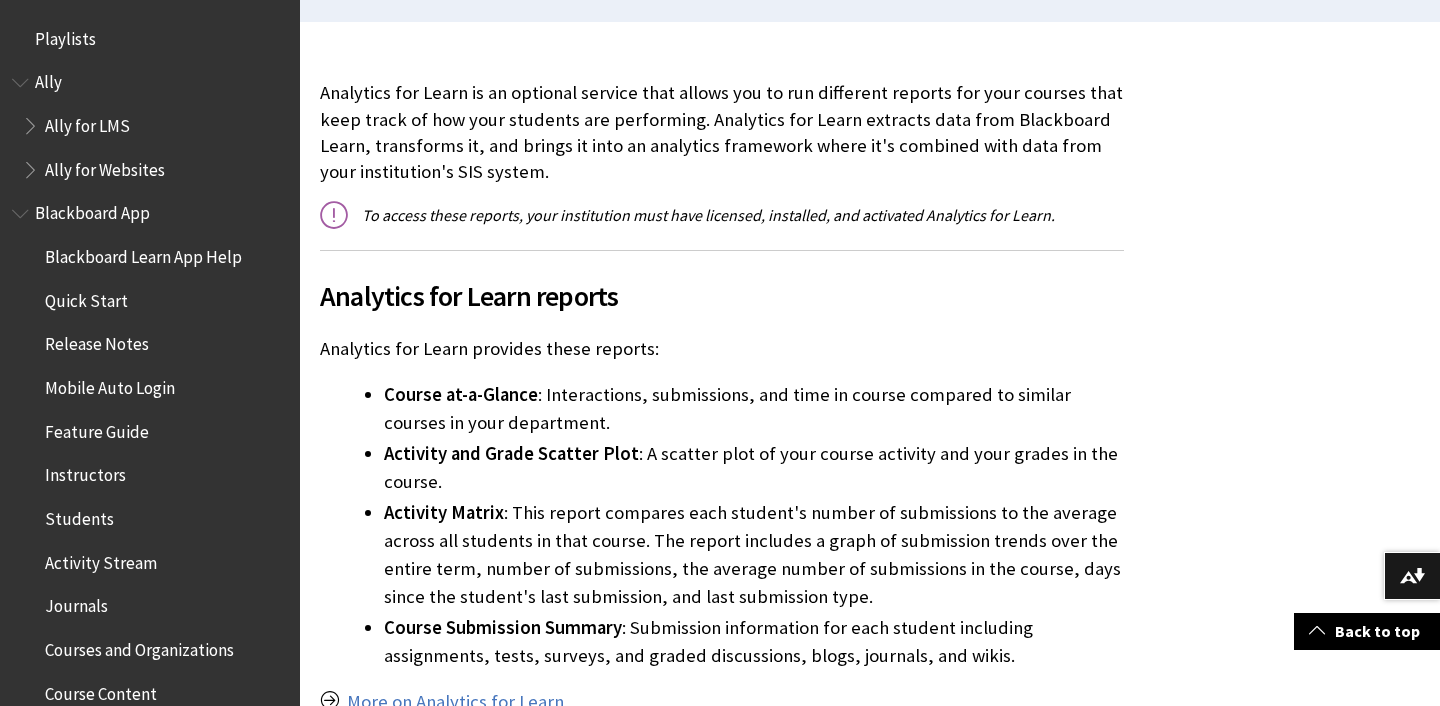 click on "Playlists" at bounding box center [65, 35] 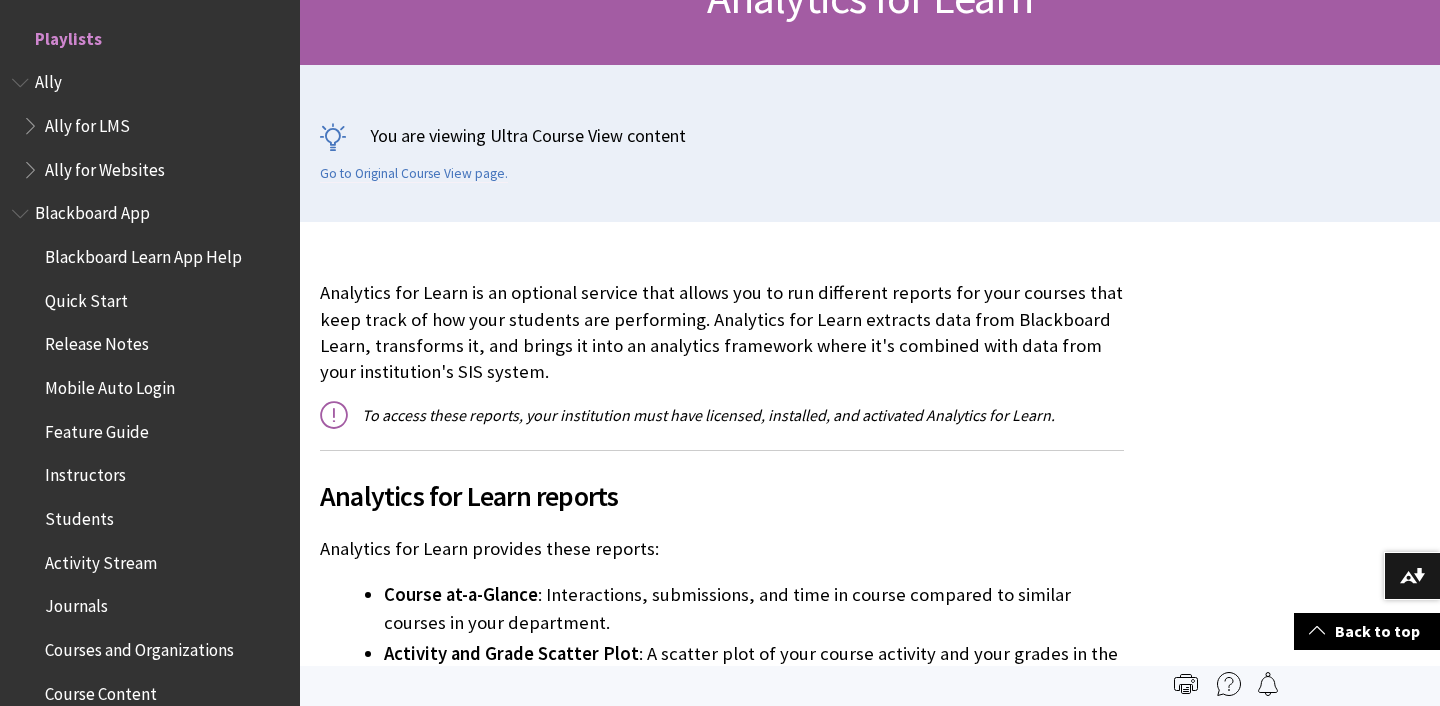 scroll, scrollTop: 172, scrollLeft: 0, axis: vertical 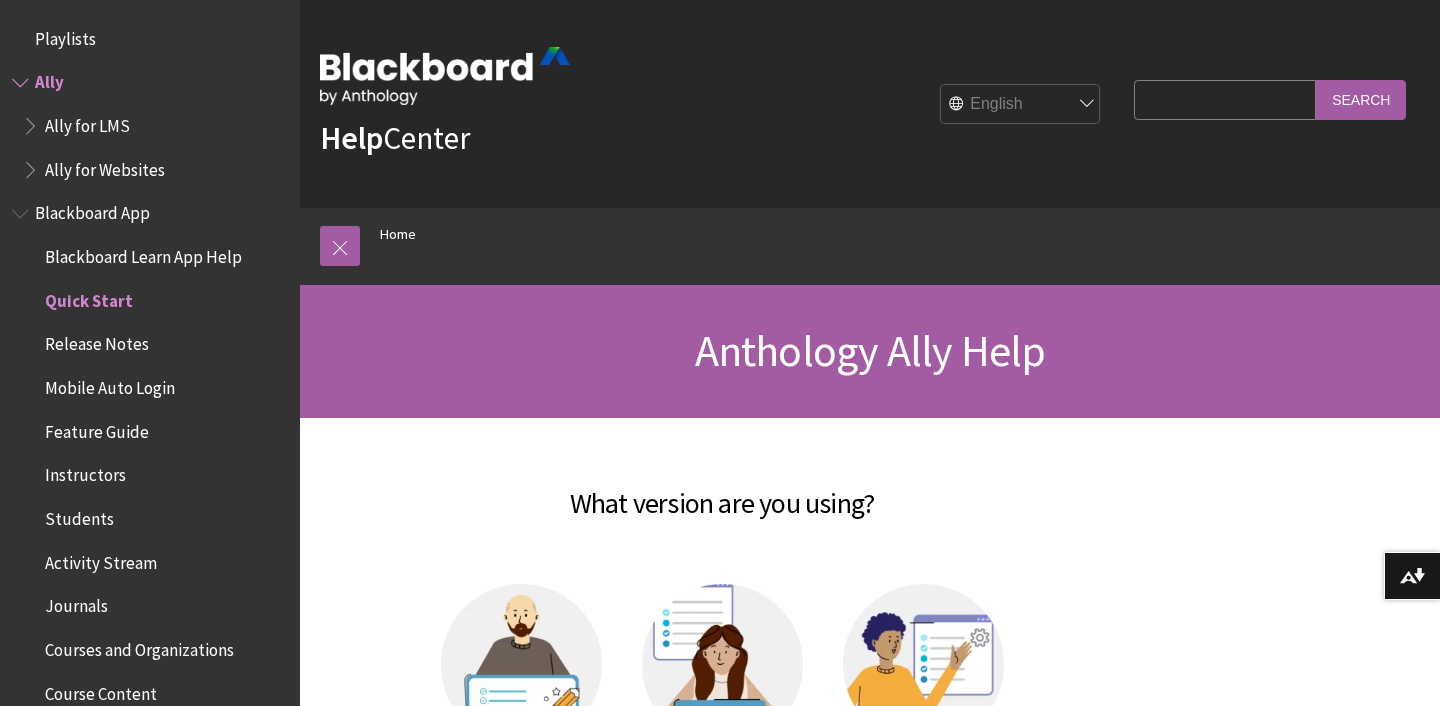 click at bounding box center (22, 209) 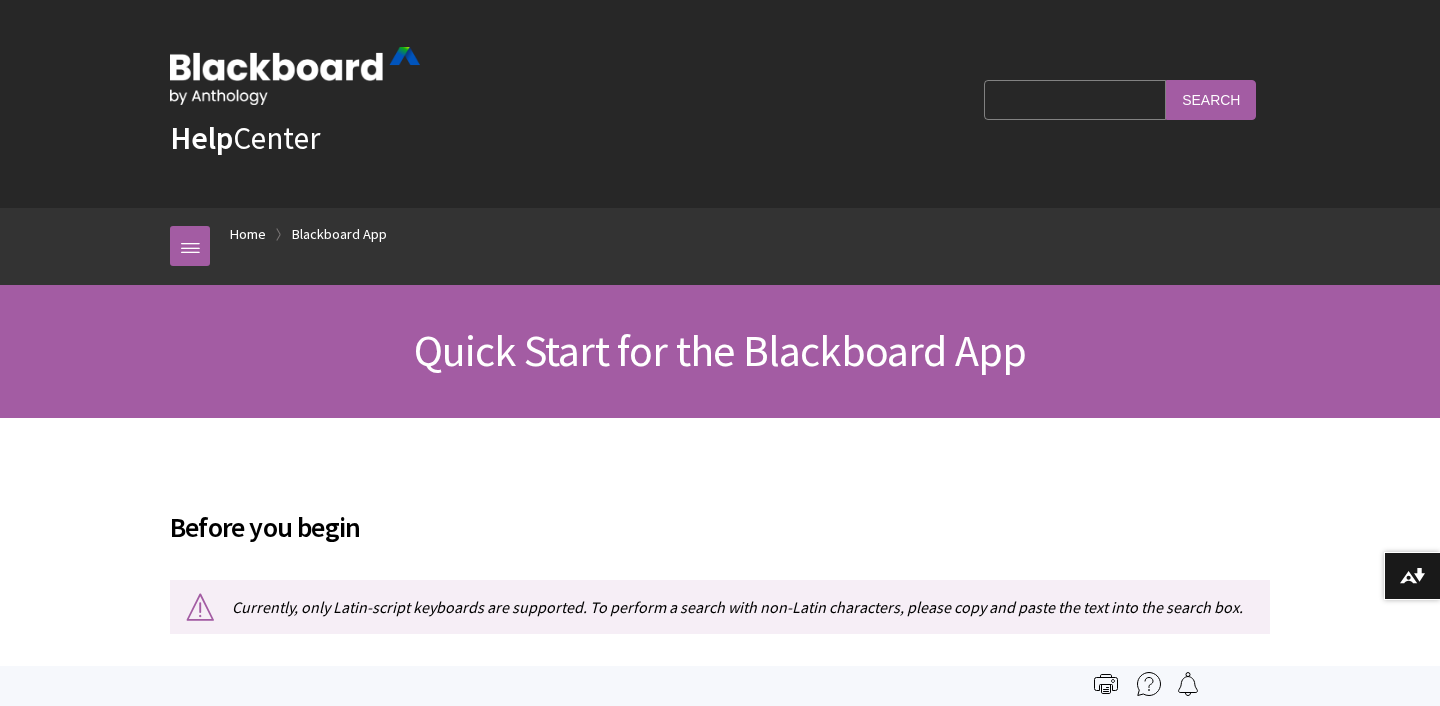 scroll, scrollTop: 0, scrollLeft: 0, axis: both 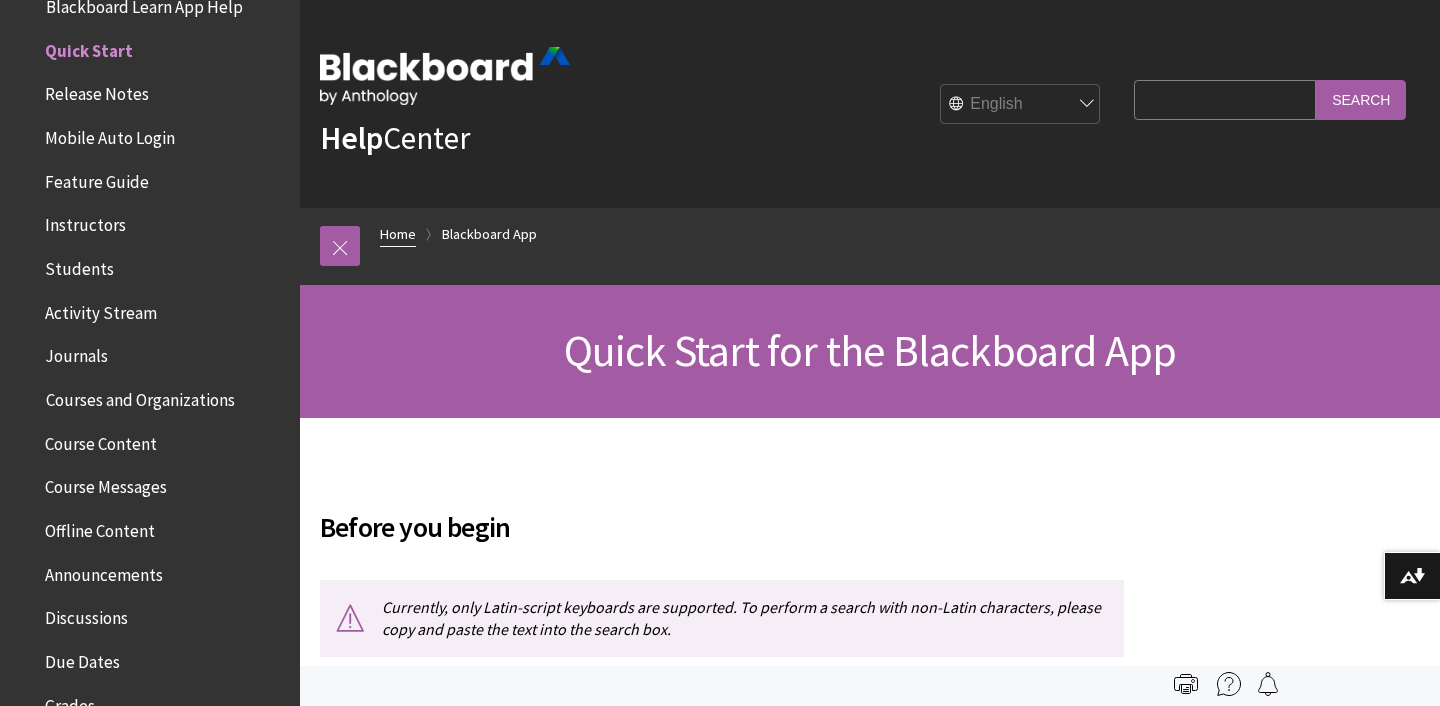click on "Home" at bounding box center (398, 234) 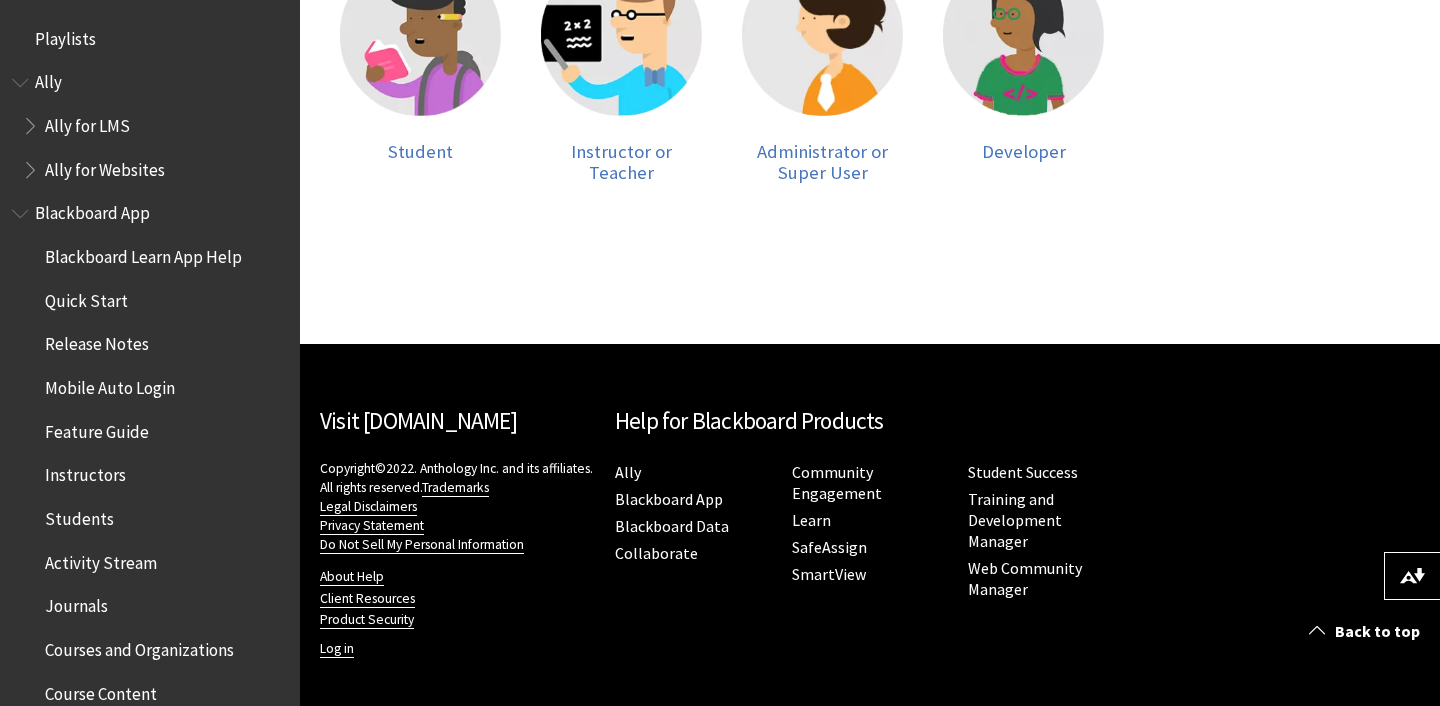 scroll, scrollTop: 585, scrollLeft: 0, axis: vertical 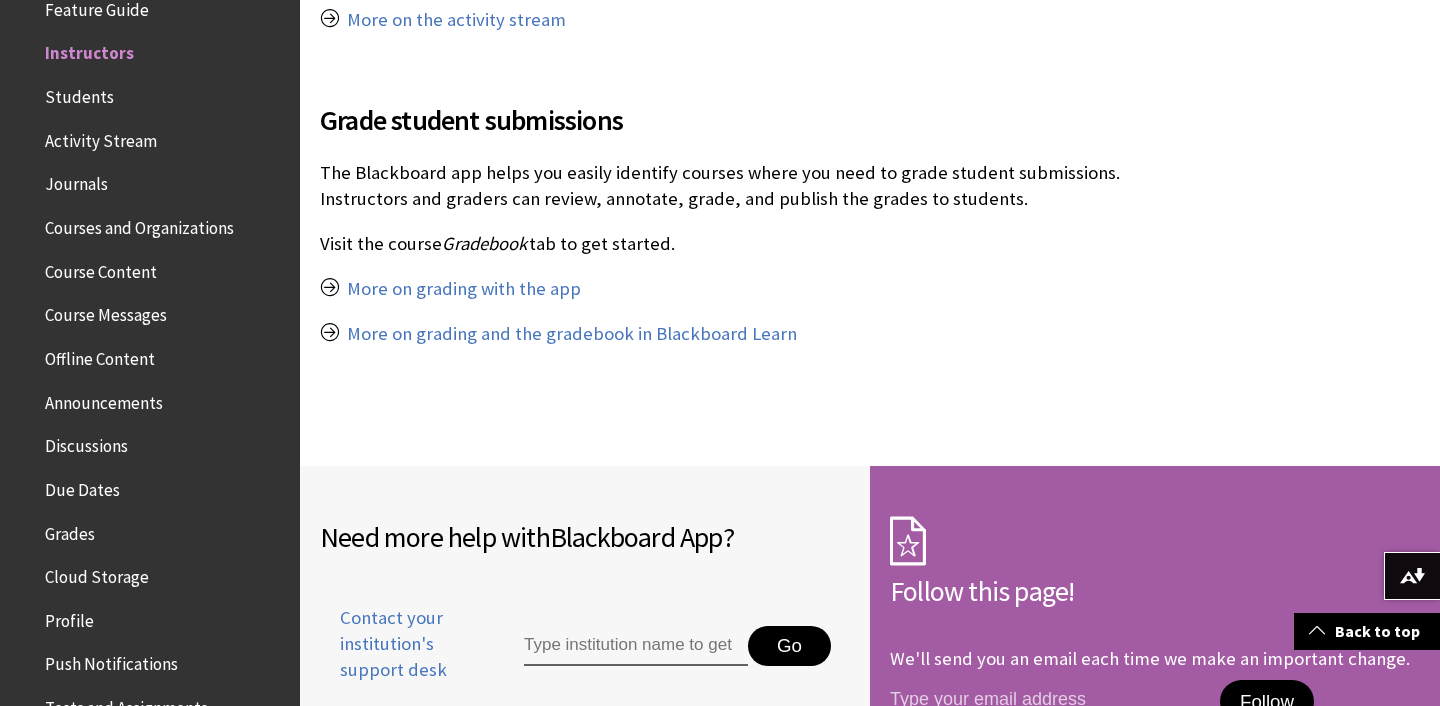 click on "Grade student submissions" at bounding box center (722, 120) 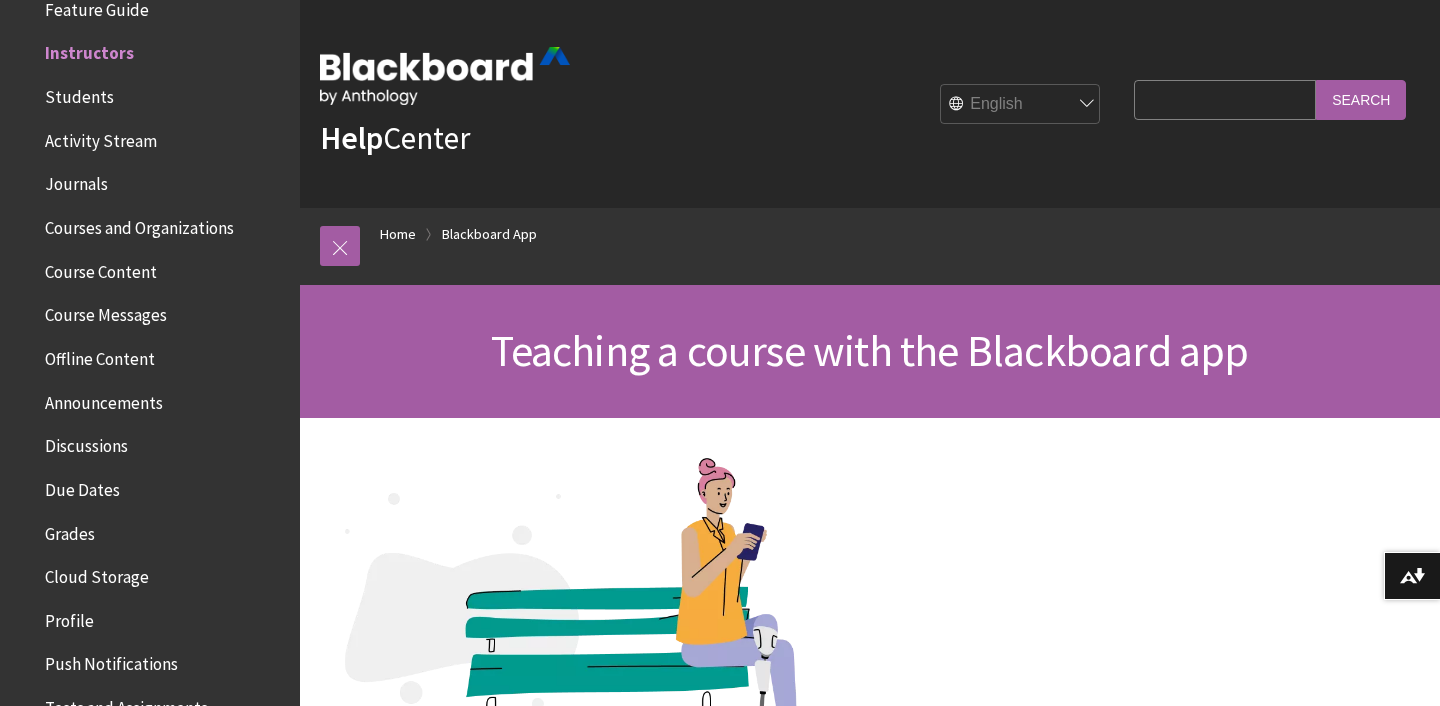 scroll, scrollTop: 0, scrollLeft: 0, axis: both 